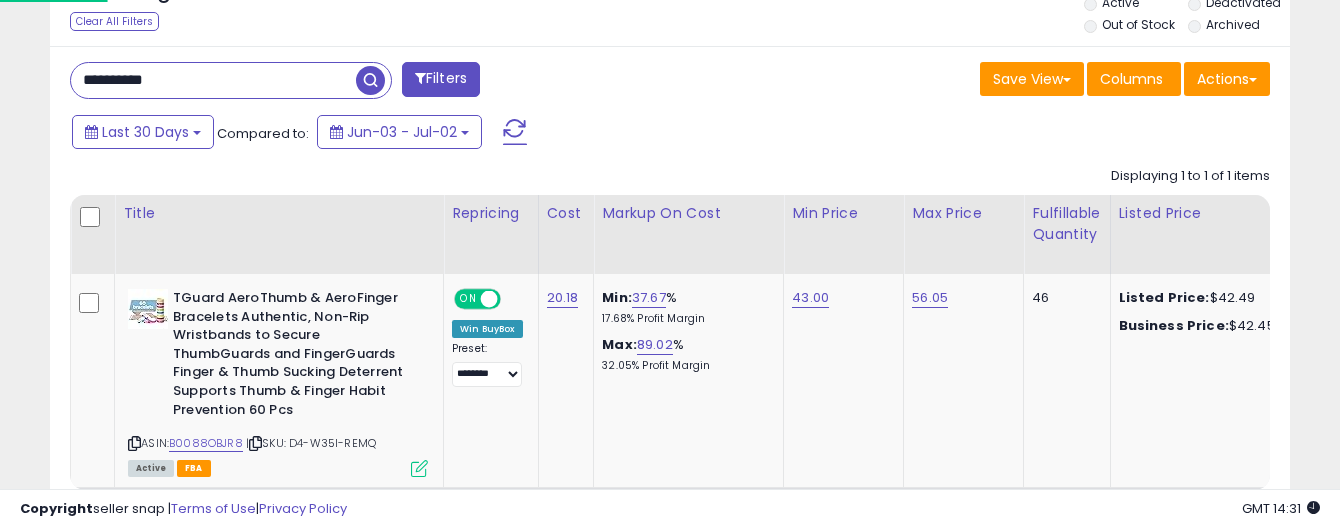 scroll, scrollTop: 827, scrollLeft: 0, axis: vertical 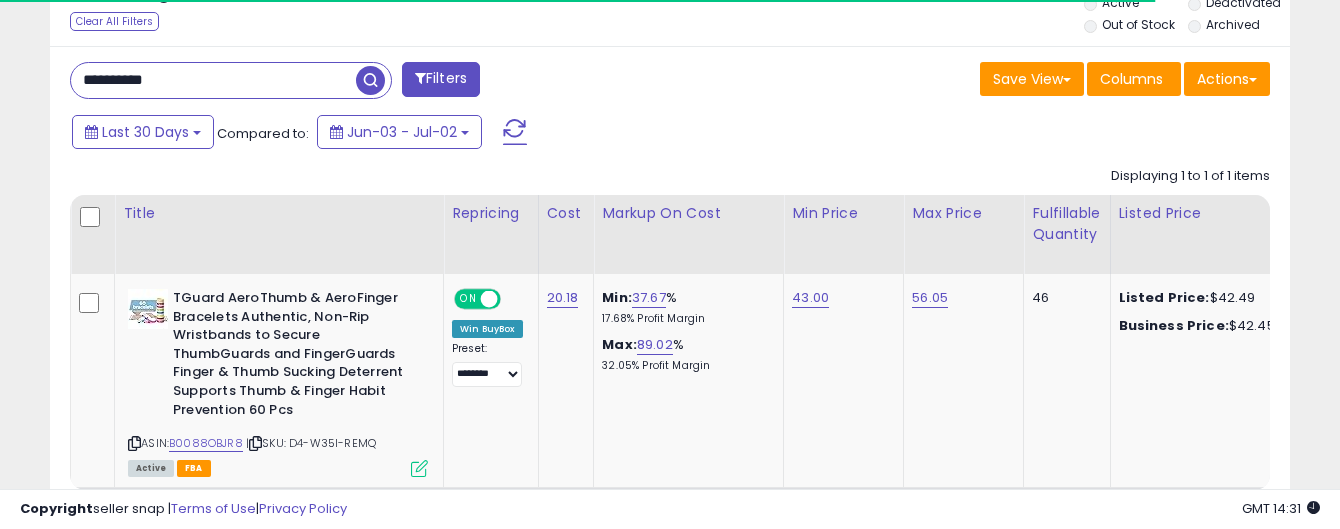 click on "**********" at bounding box center [213, 80] 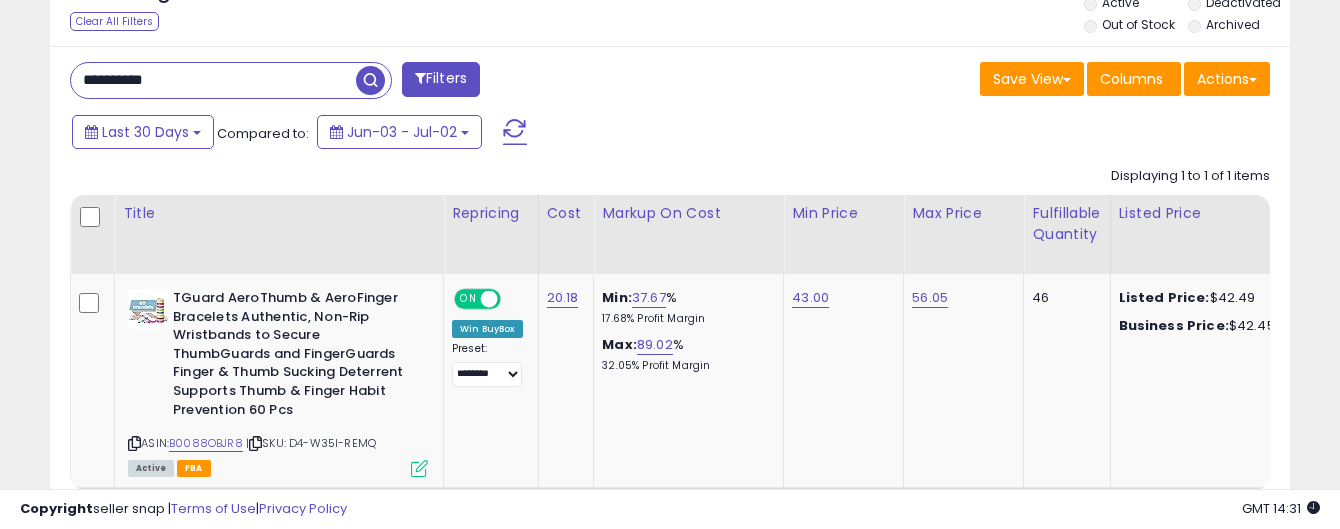 click at bounding box center (370, 80) 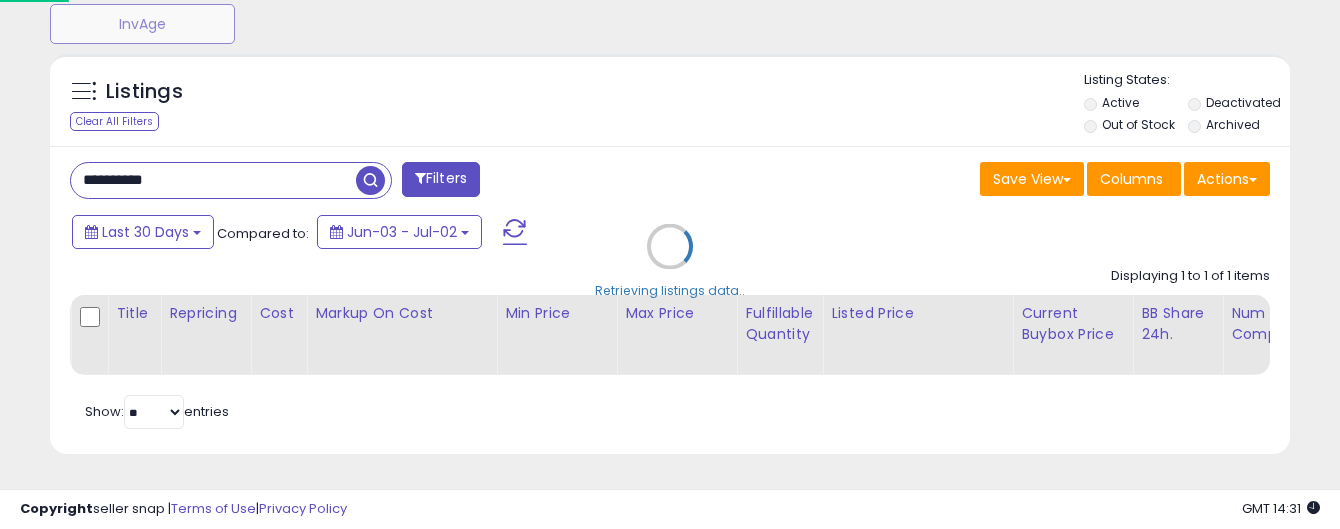 scroll, scrollTop: 727, scrollLeft: 0, axis: vertical 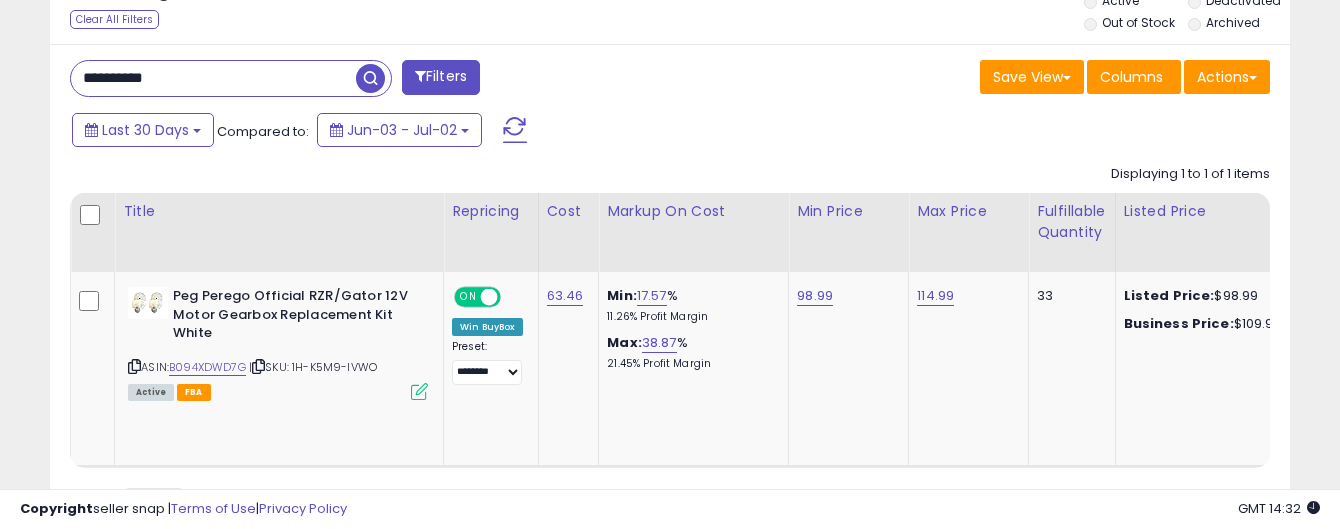 click on "**********" at bounding box center [213, 78] 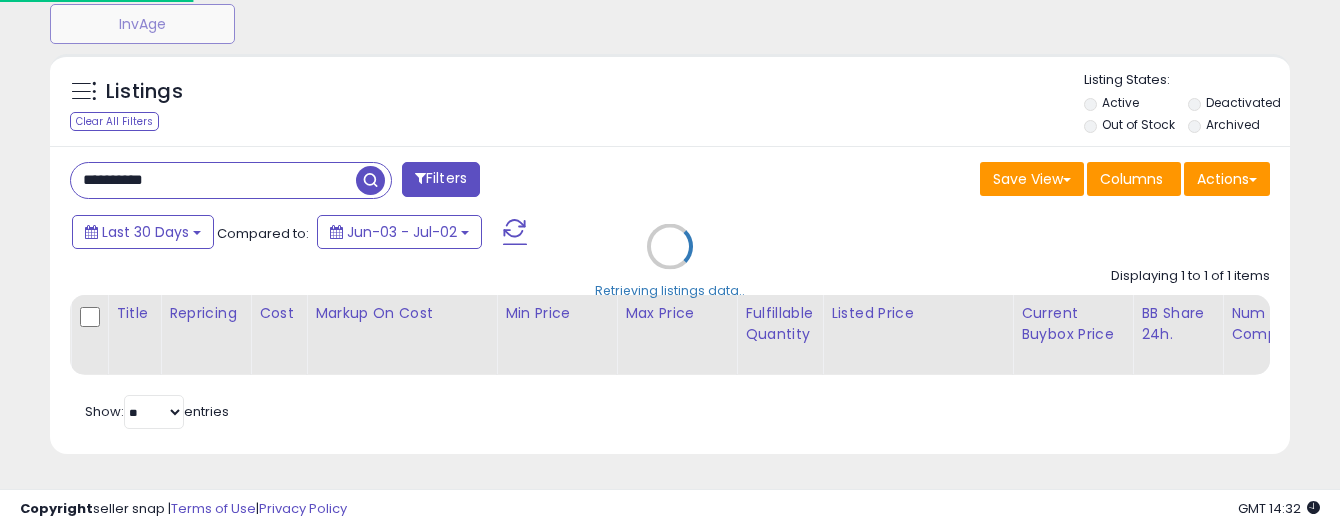 scroll, scrollTop: 727, scrollLeft: 0, axis: vertical 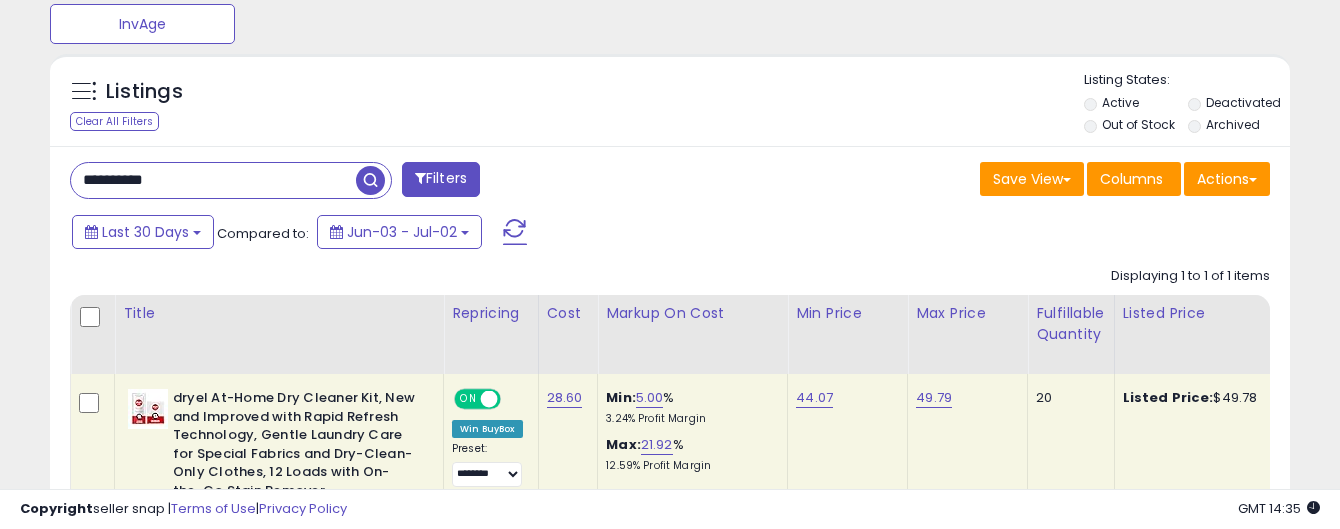 click on "**********" at bounding box center [213, 180] 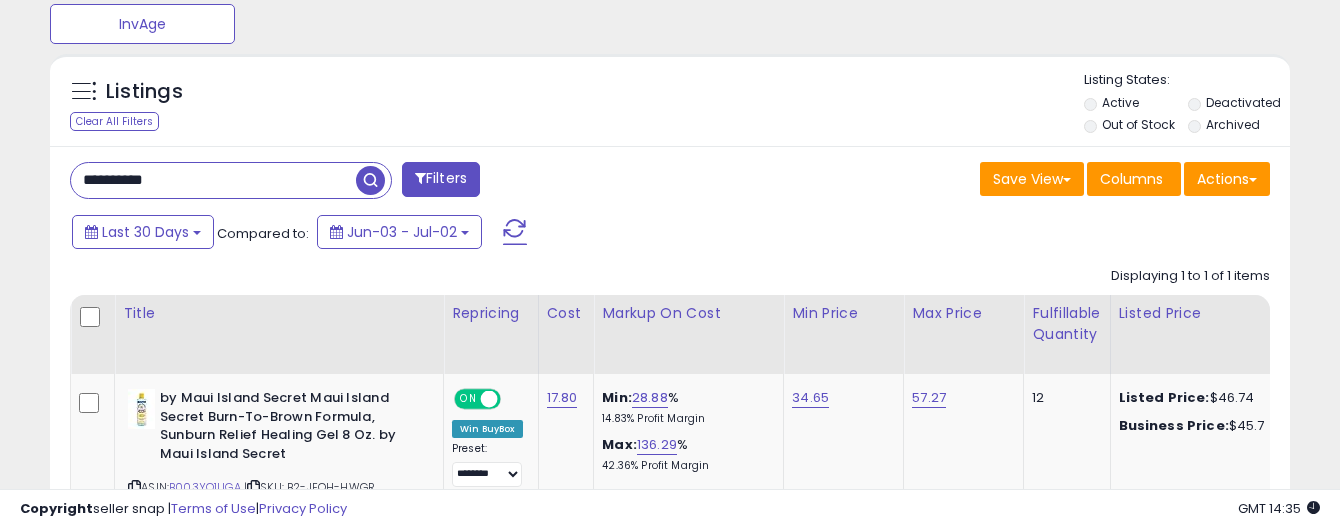 scroll, scrollTop: 999590, scrollLeft: 999282, axis: both 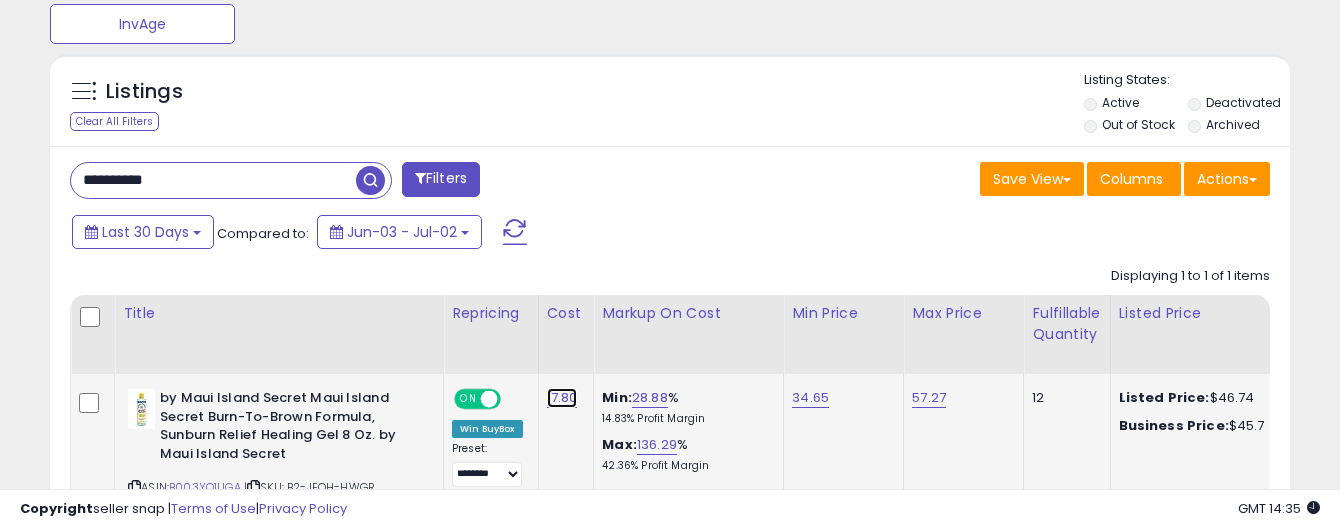 click on "17.80" at bounding box center [562, 398] 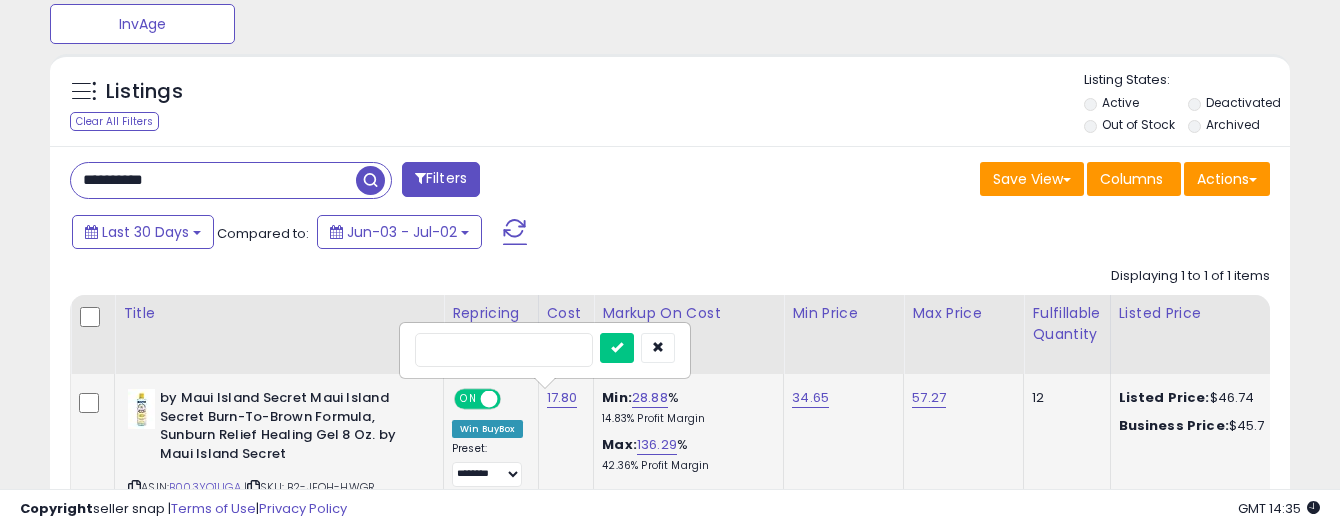 type on "*" 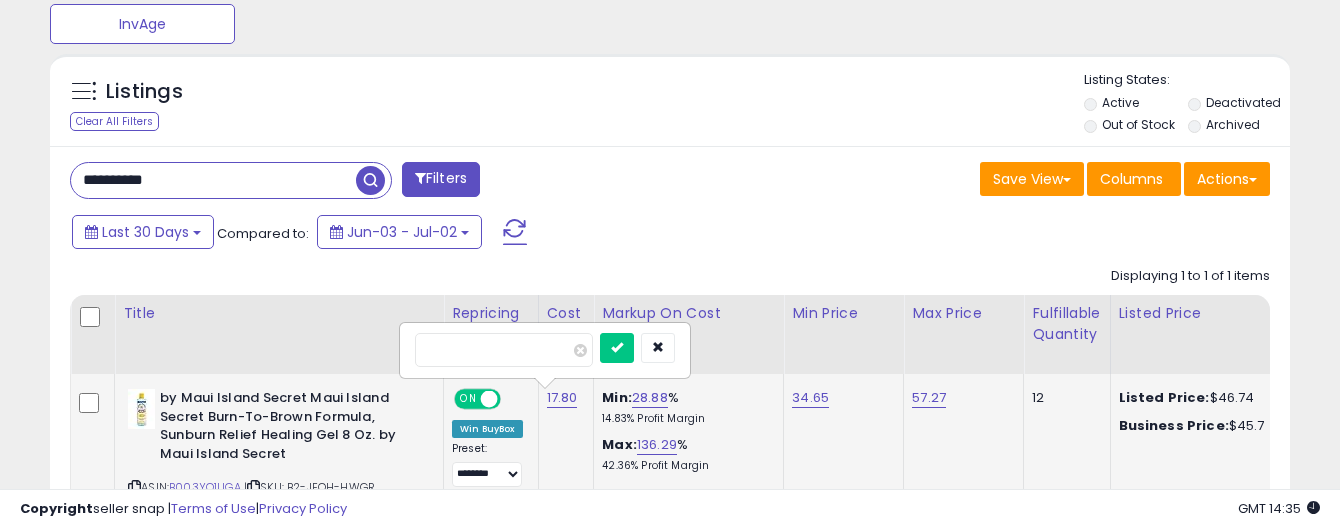 type on "*****" 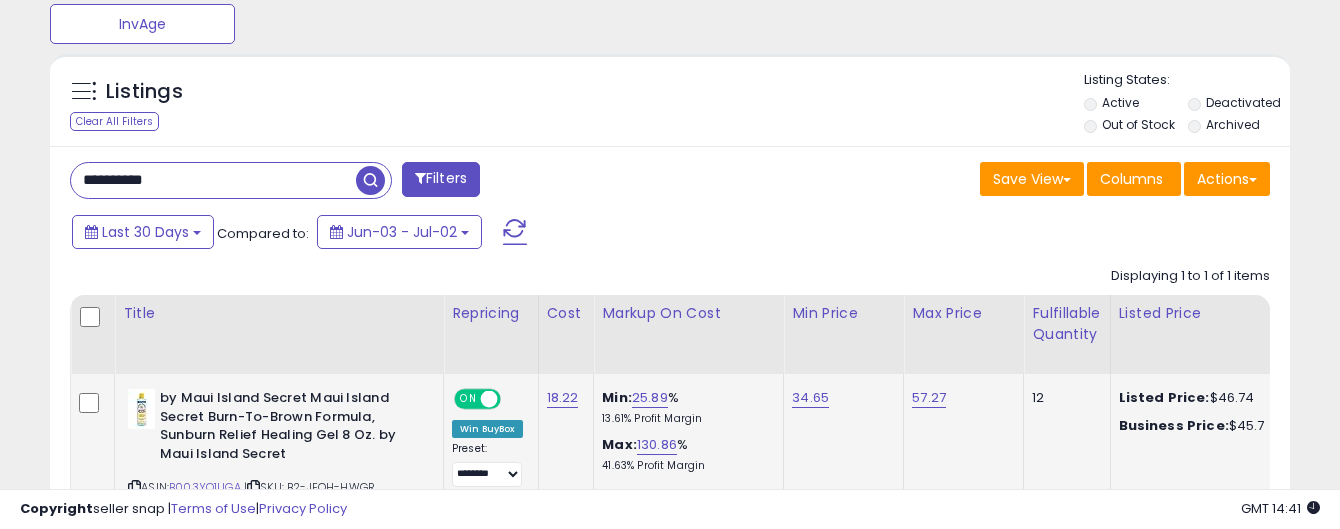 scroll, scrollTop: 829, scrollLeft: 0, axis: vertical 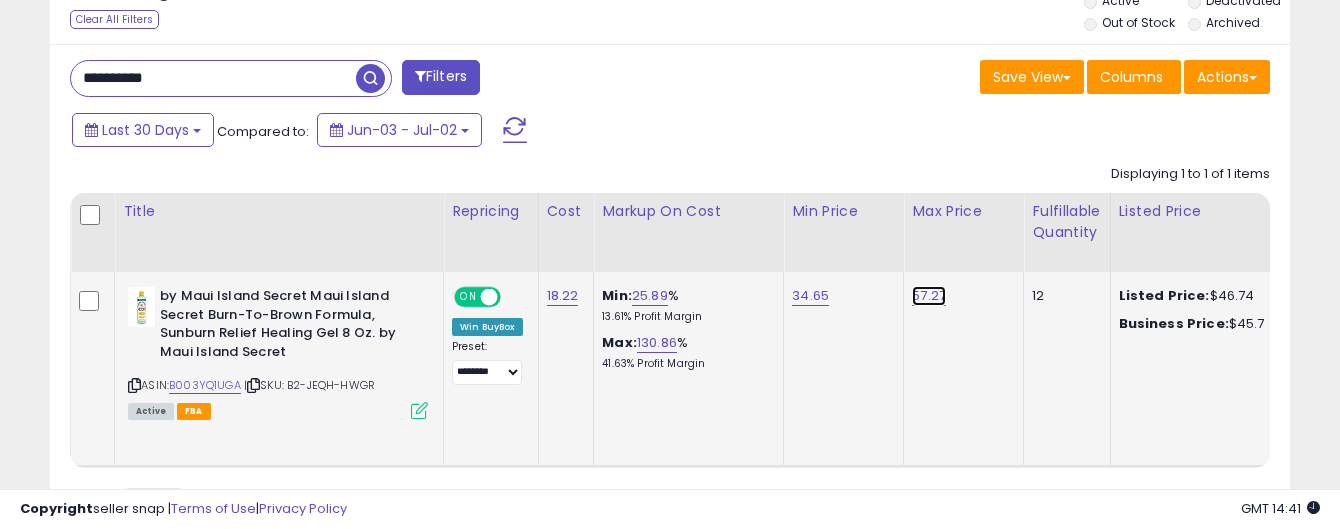 click on "57.27" at bounding box center [929, 296] 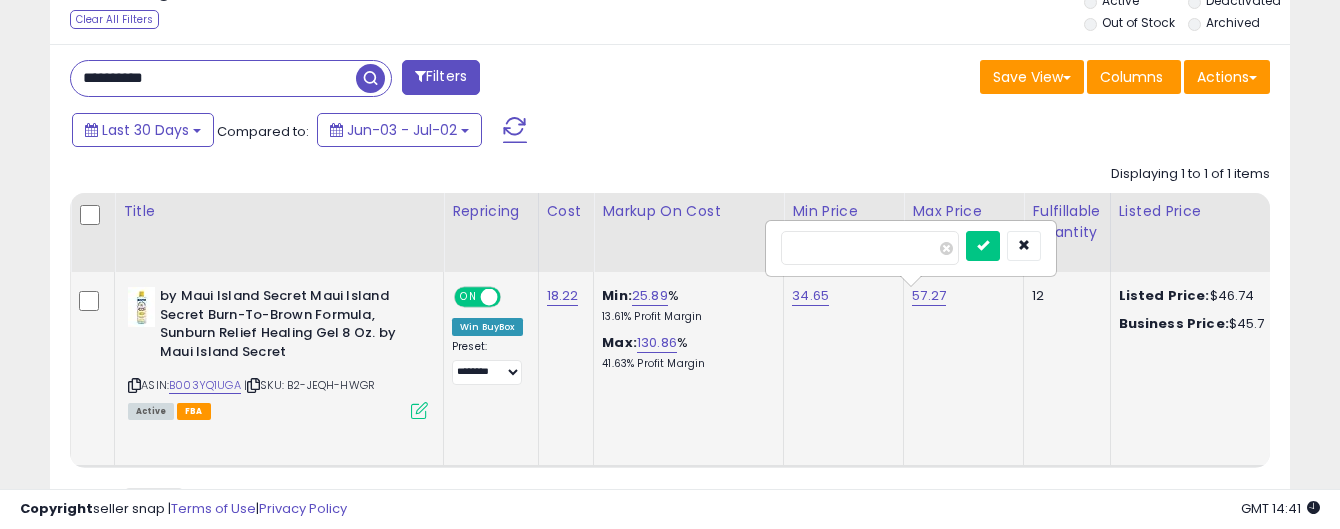 click on "*****" at bounding box center [870, 248] 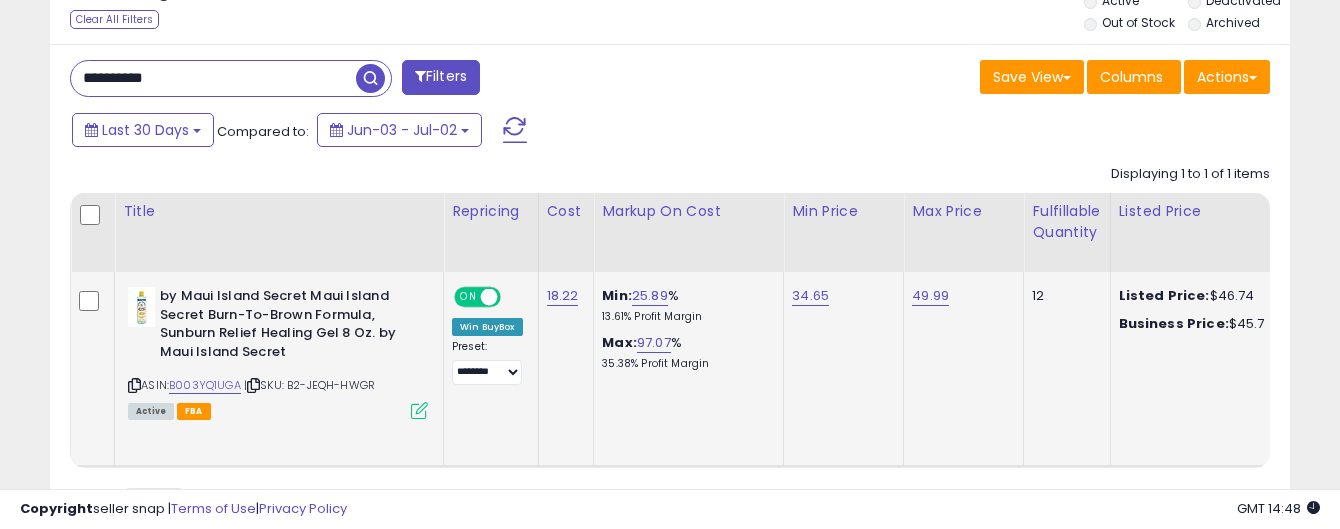 click on "**********" at bounding box center [213, 78] 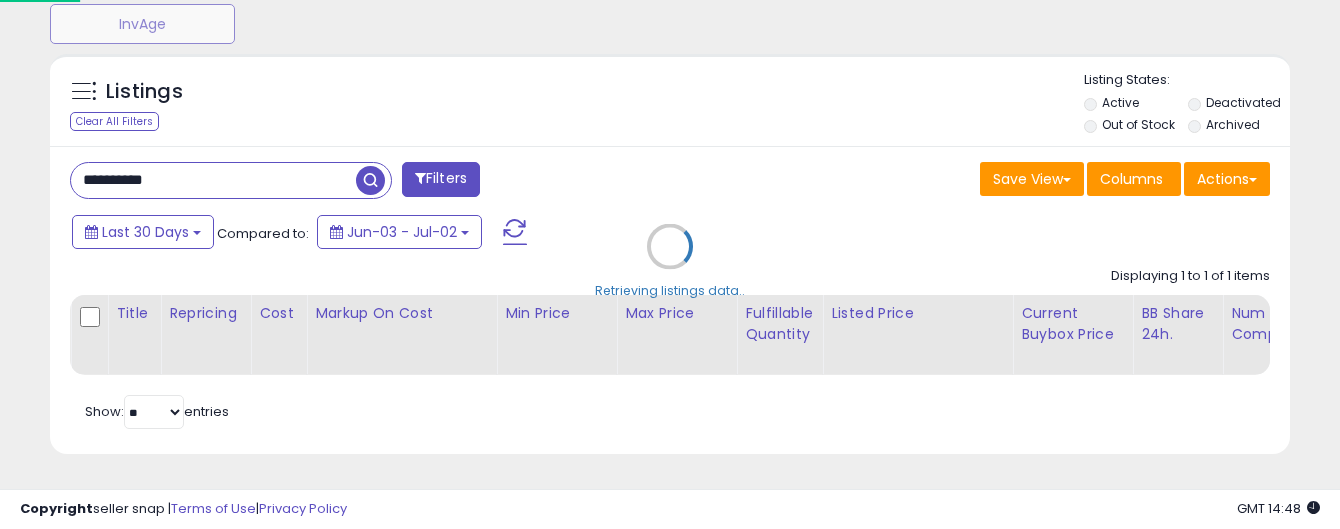scroll, scrollTop: 727, scrollLeft: 0, axis: vertical 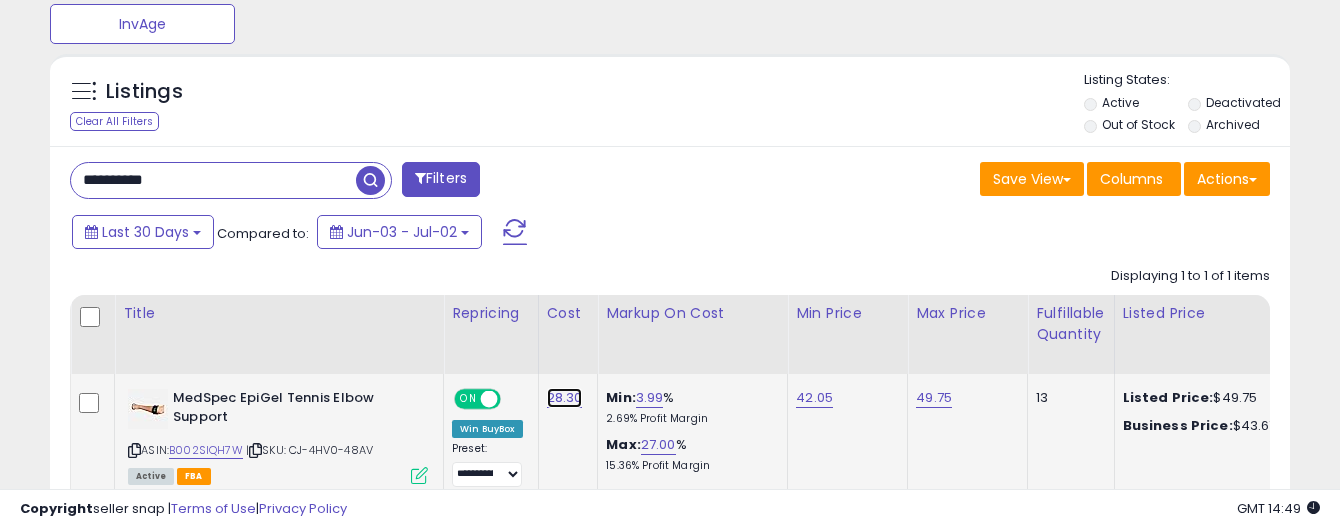 click on "28.30" at bounding box center (565, 398) 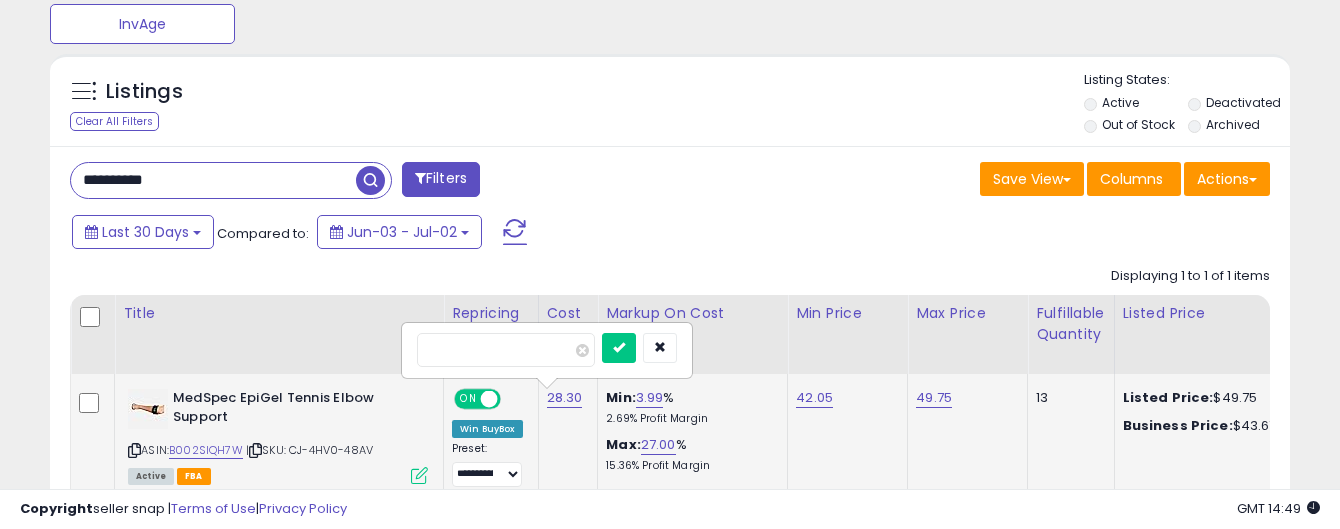 type on "*****" 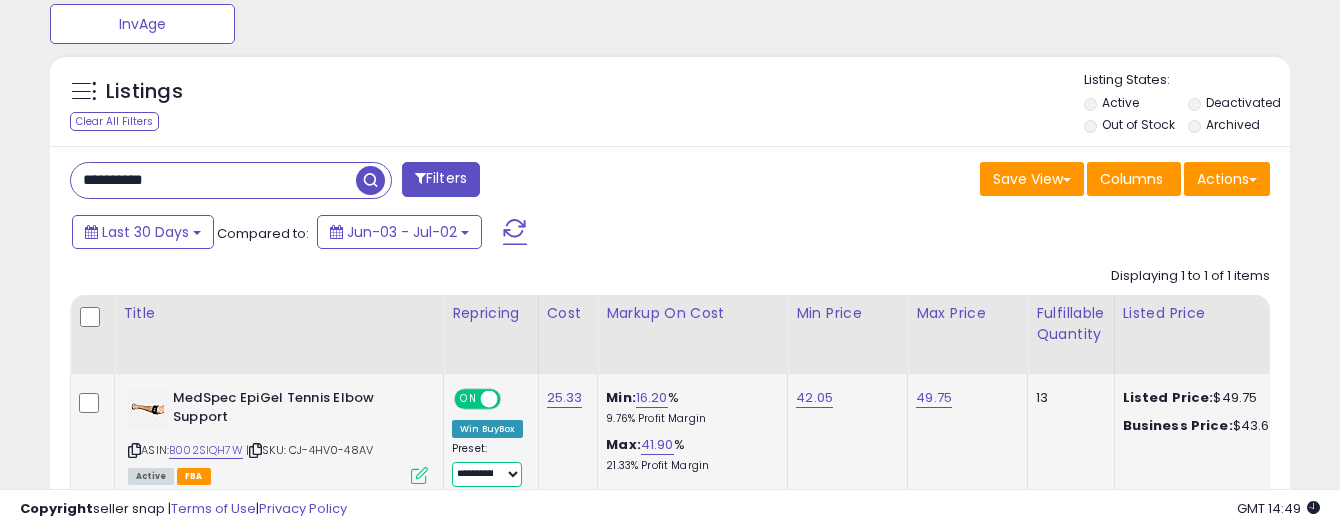click on "**********" at bounding box center (487, 474) 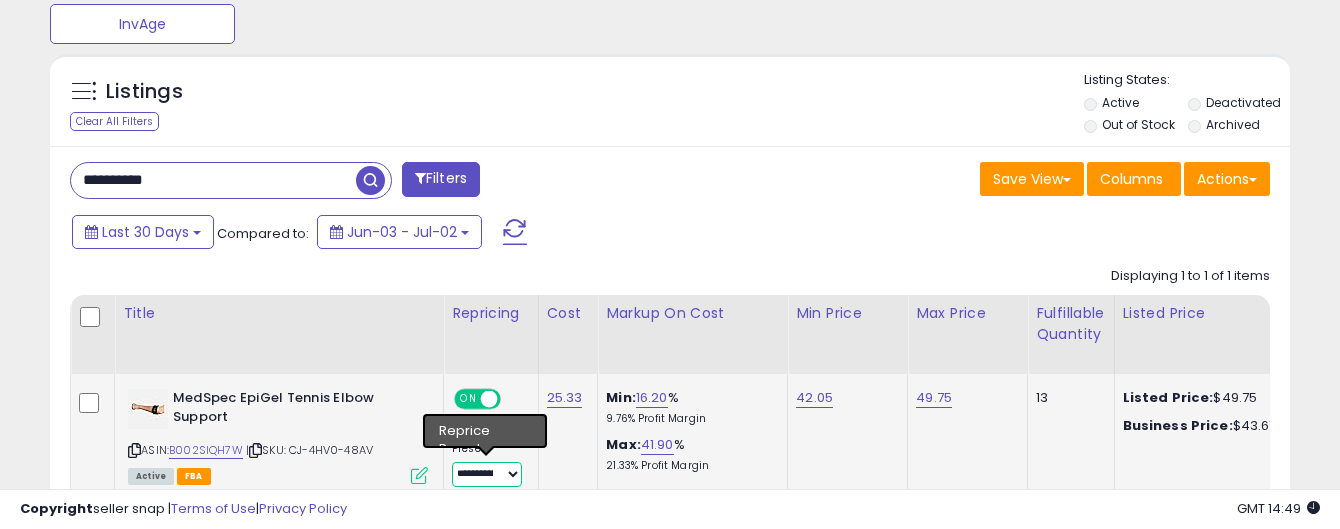 select on "********" 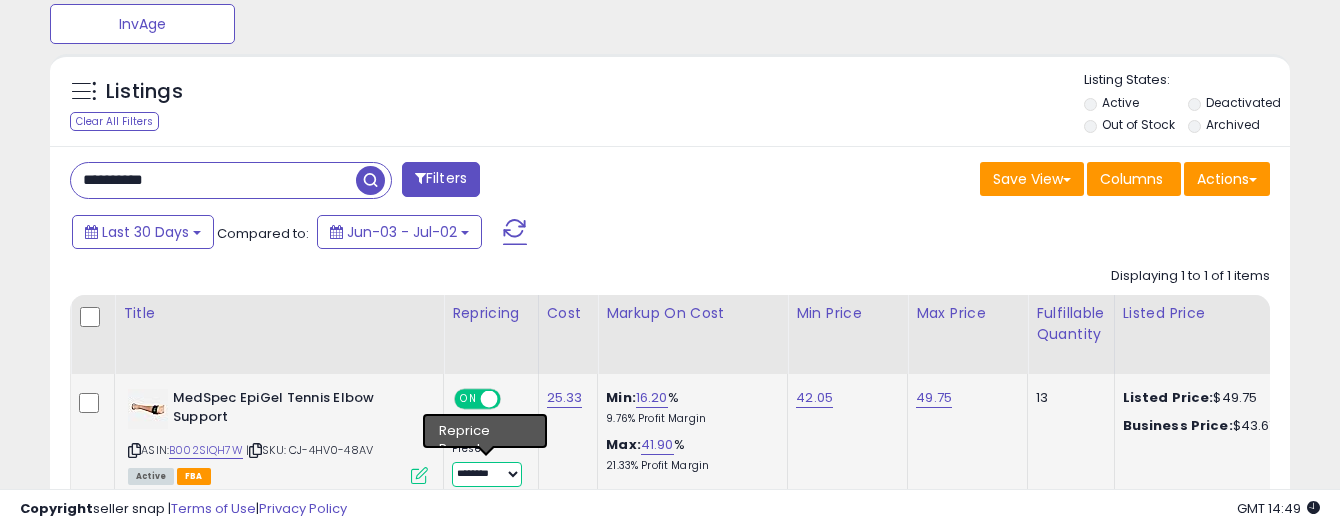 click on "********" at bounding box center [0, 0] 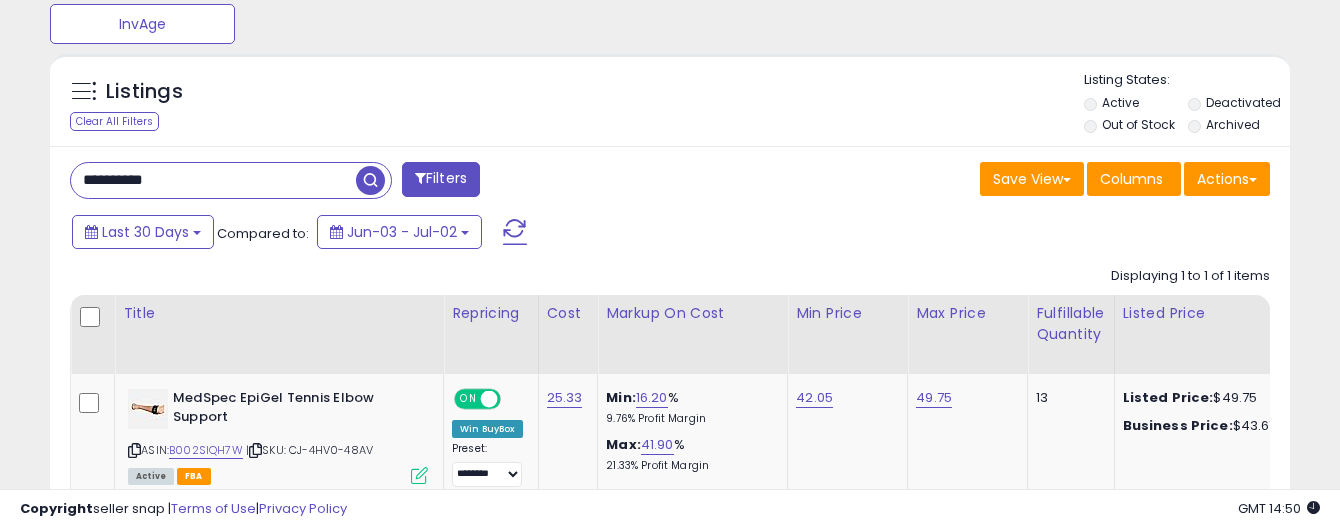 click on "**********" at bounding box center [213, 180] 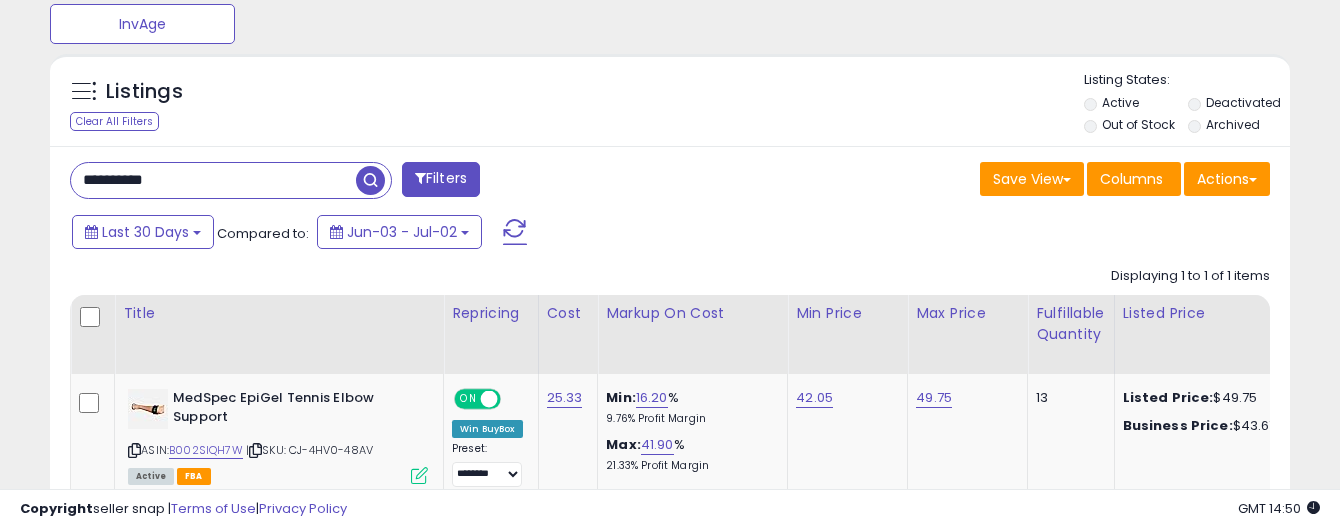paste 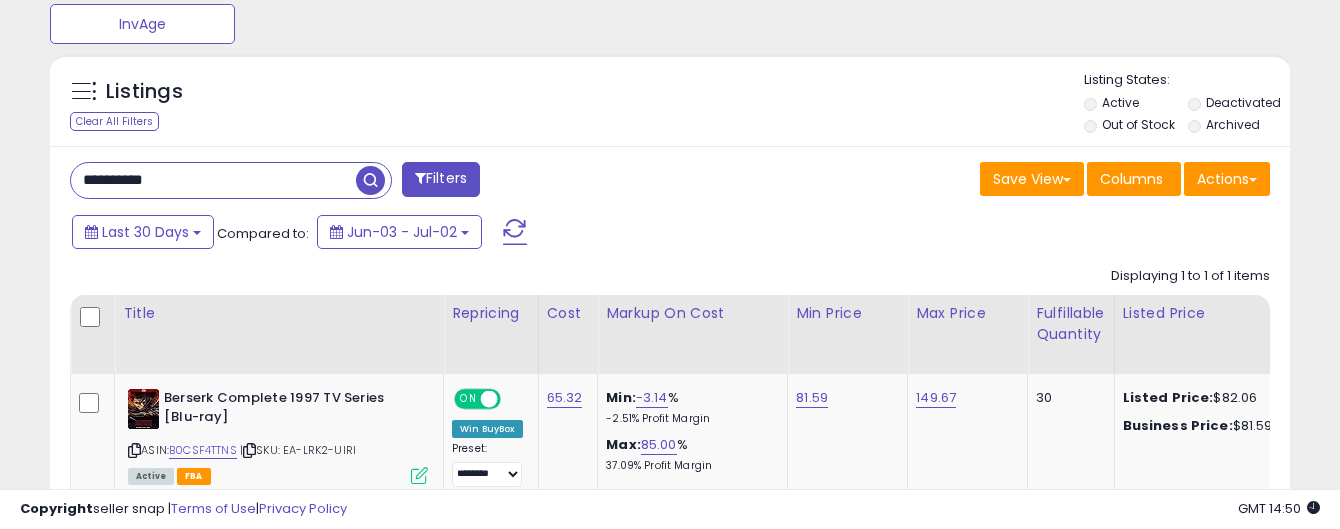 scroll, scrollTop: 999590, scrollLeft: 999282, axis: both 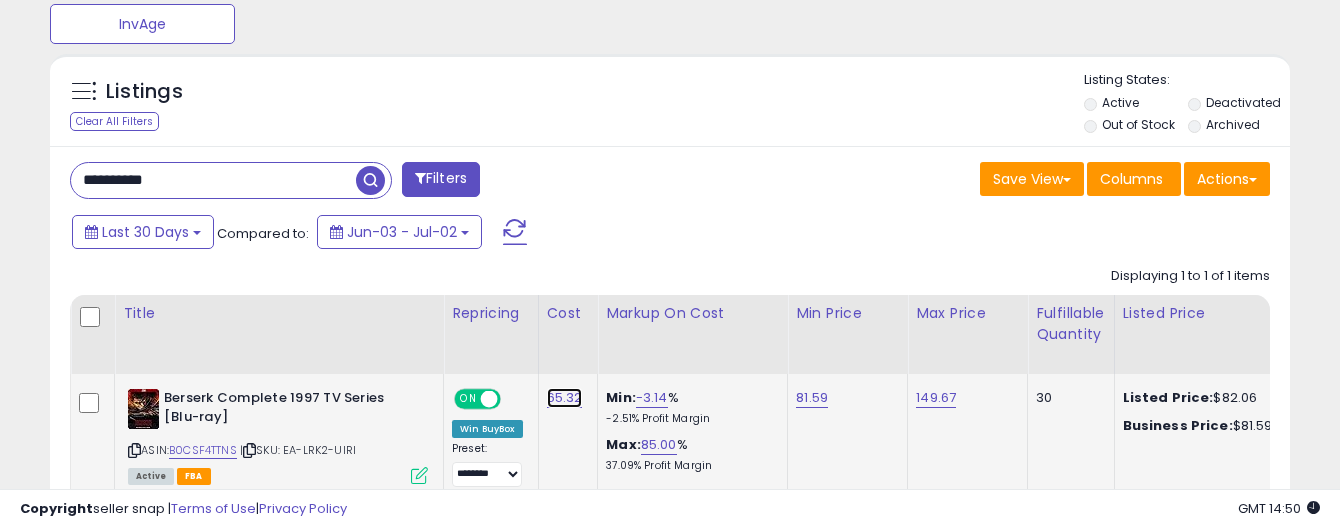 click on "65.32" at bounding box center (565, 398) 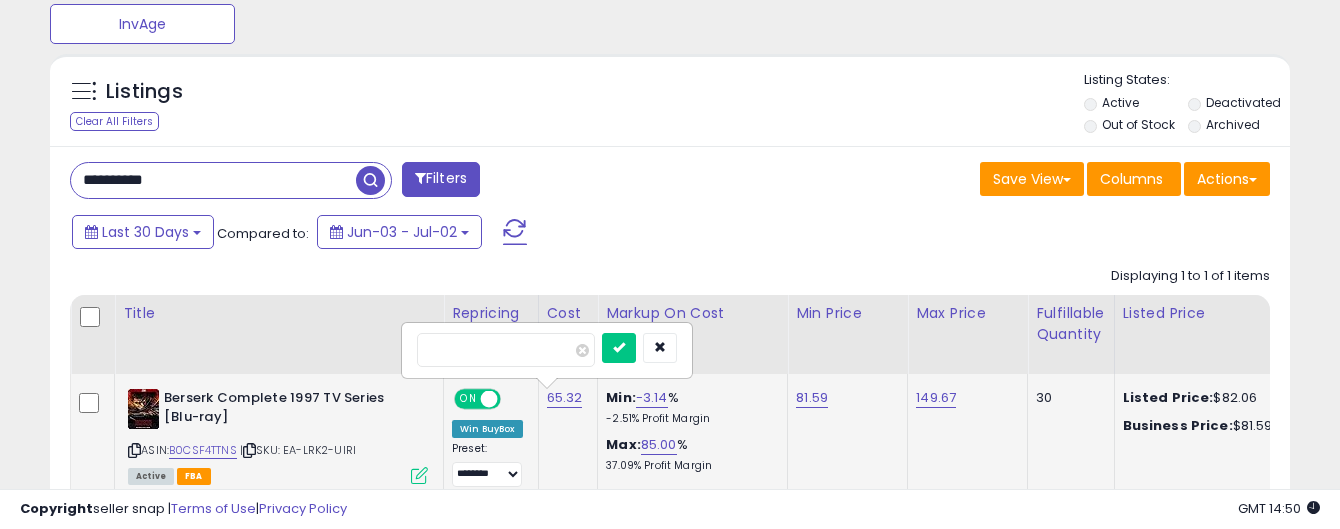 type on "*" 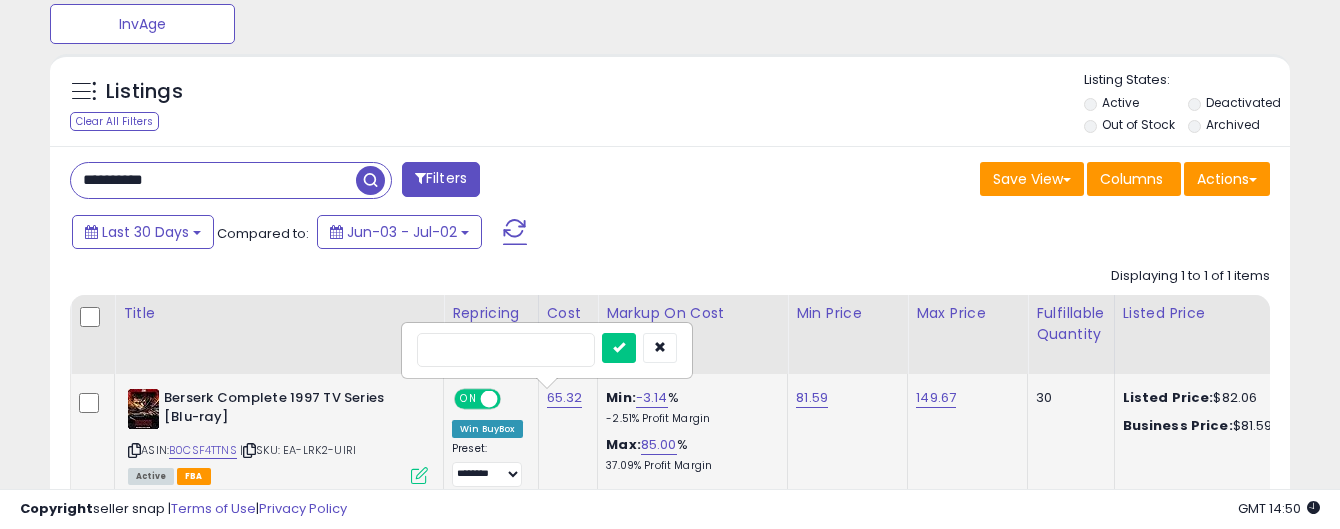 type on "****" 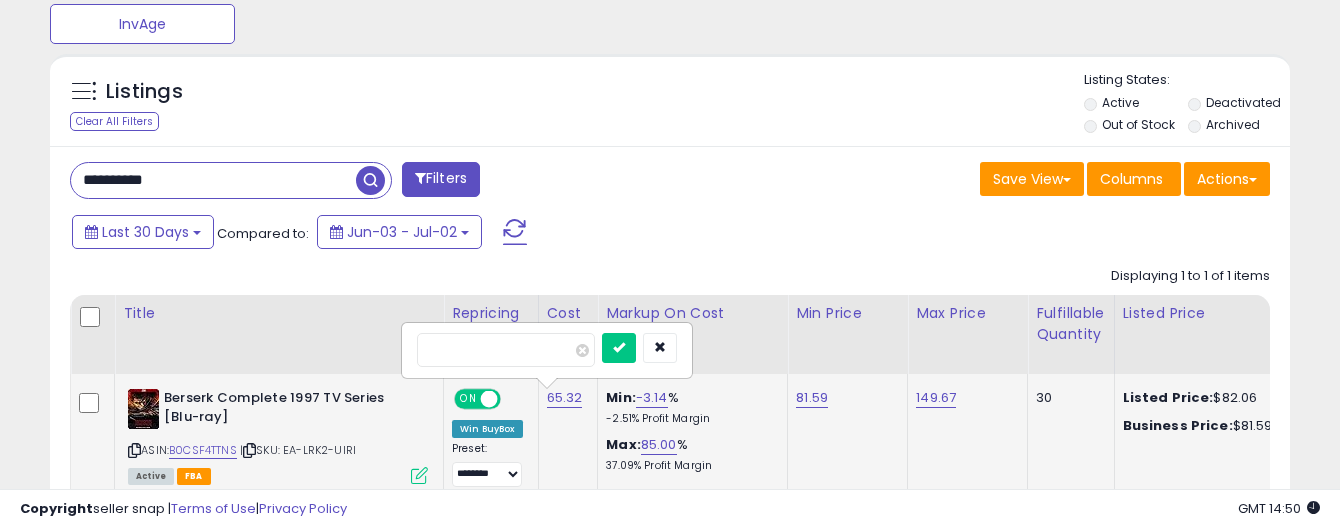 click at bounding box center (619, 348) 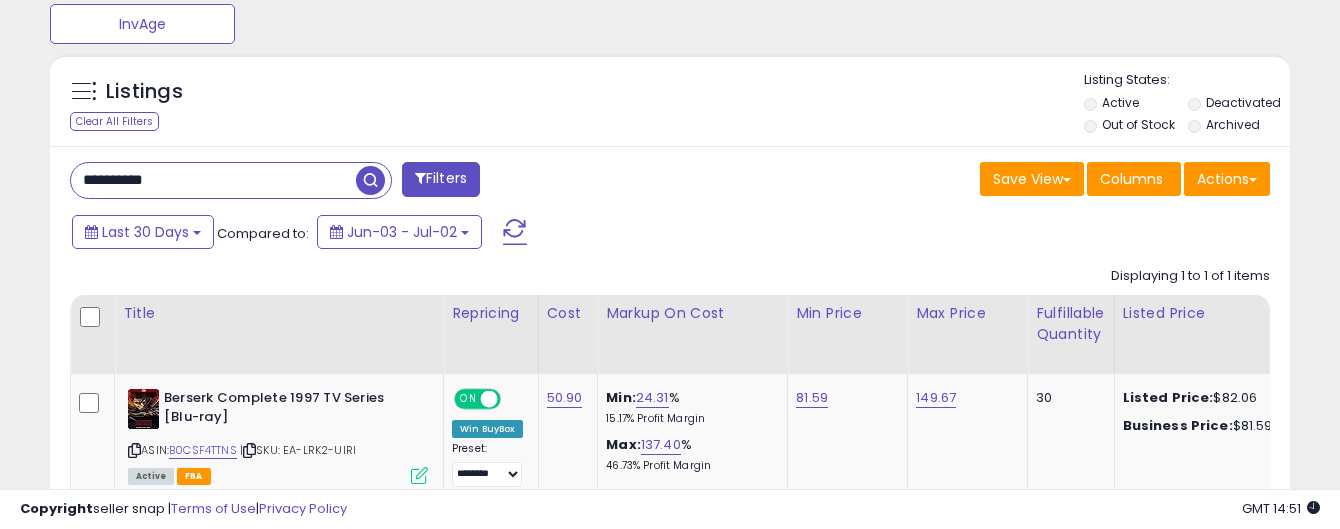 click on "**********" at bounding box center (670, 16) 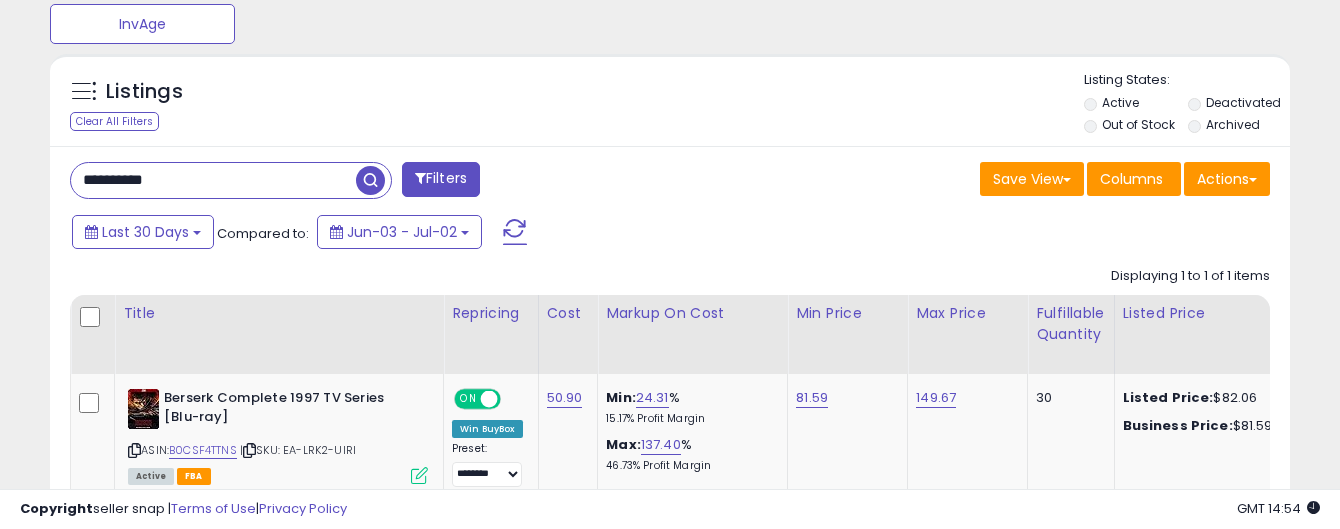 click on "**********" at bounding box center (670, 398) 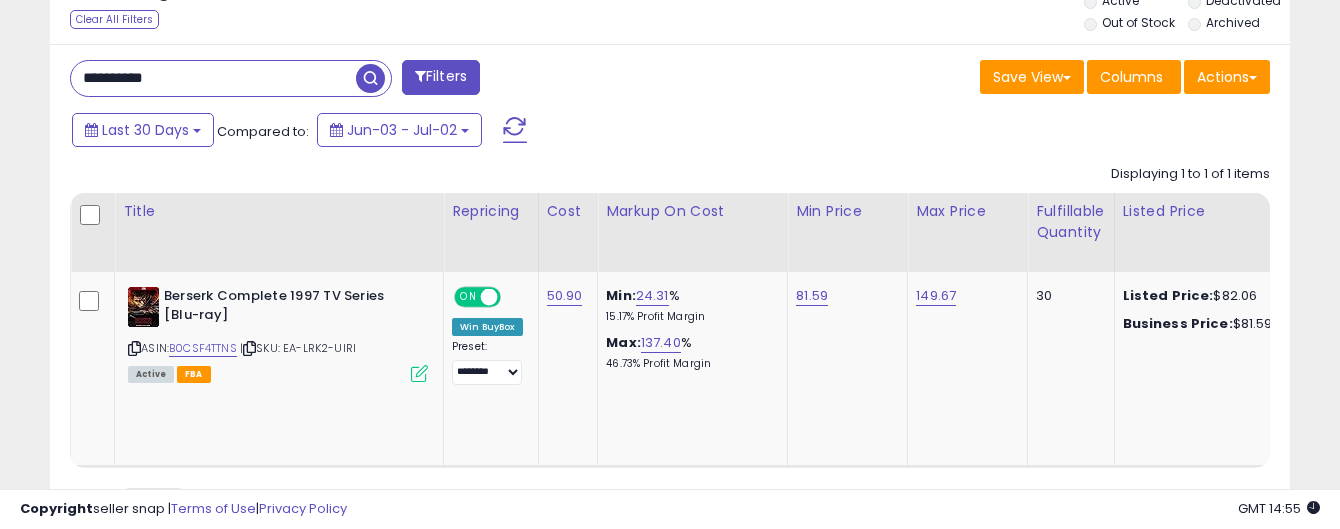 click on "**********" at bounding box center [213, 78] 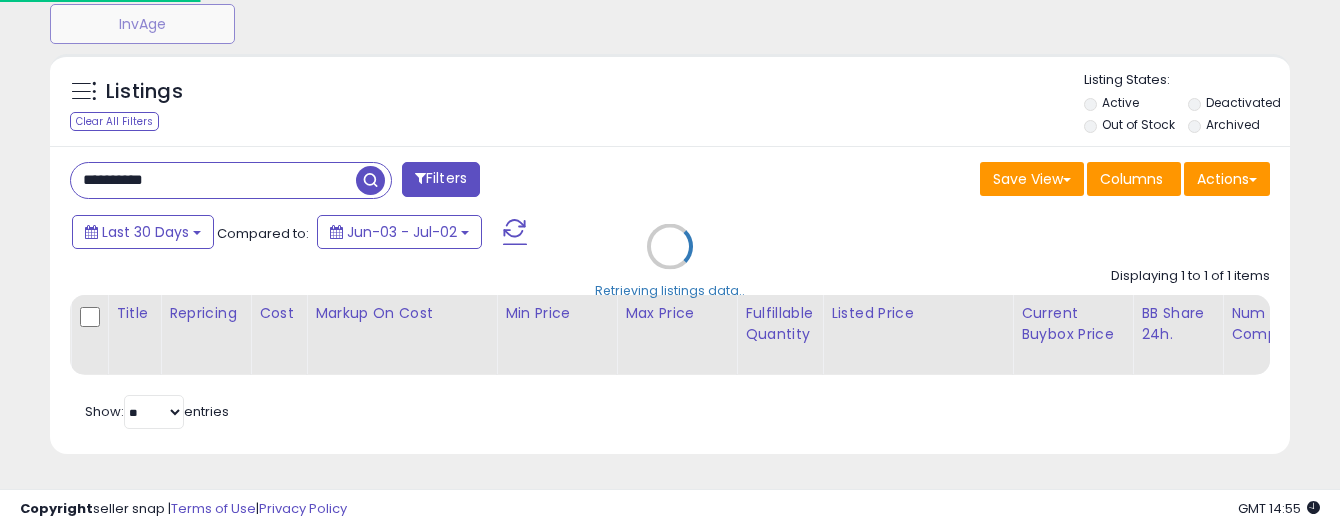 scroll, scrollTop: 727, scrollLeft: 0, axis: vertical 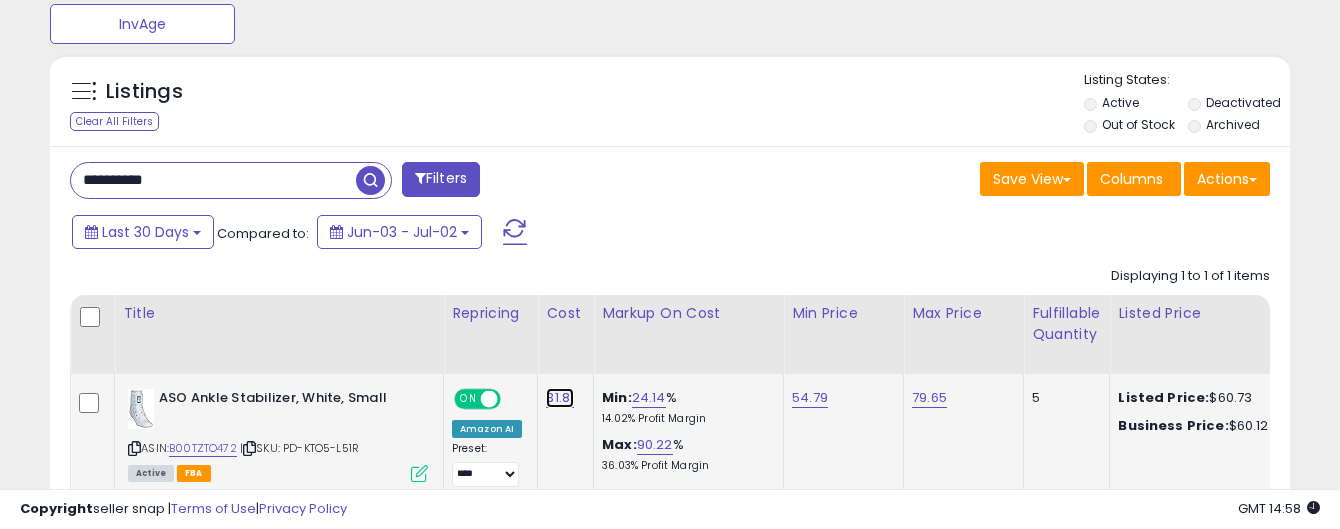 click on "31.81" at bounding box center (560, 398) 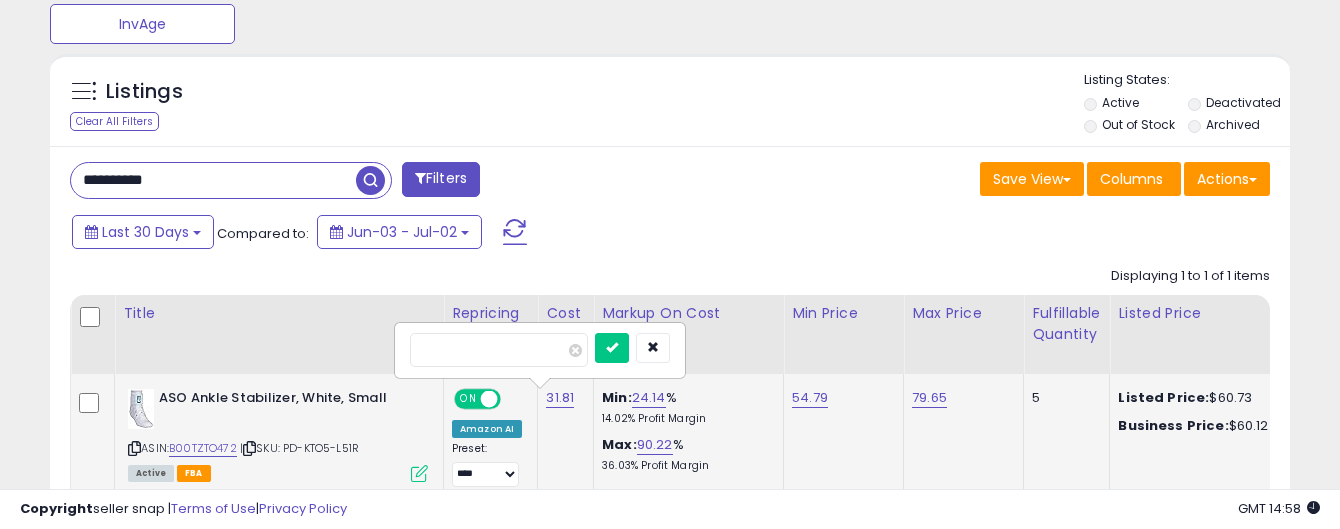 type on "*****" 